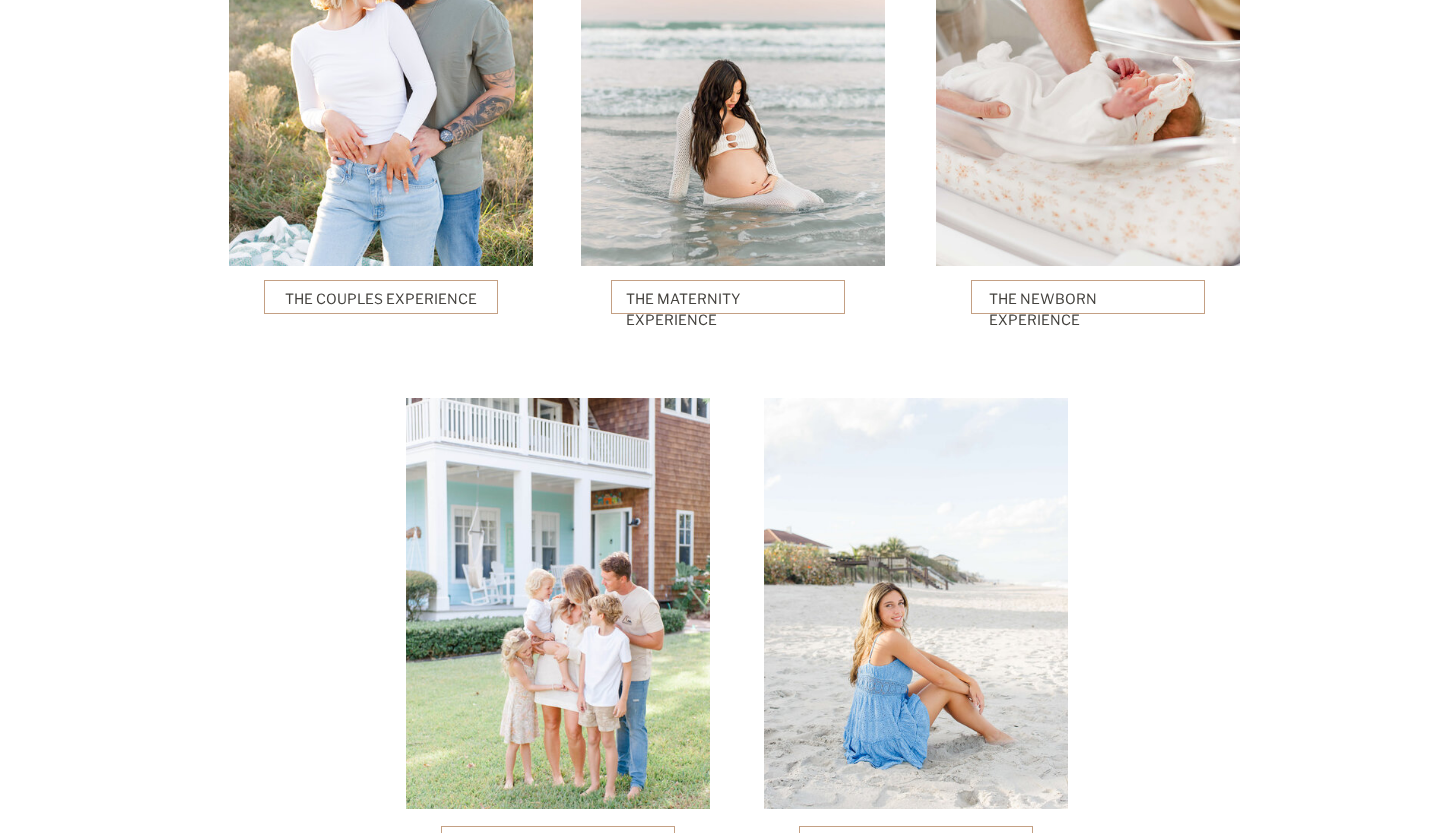 scroll, scrollTop: 5300, scrollLeft: 0, axis: vertical 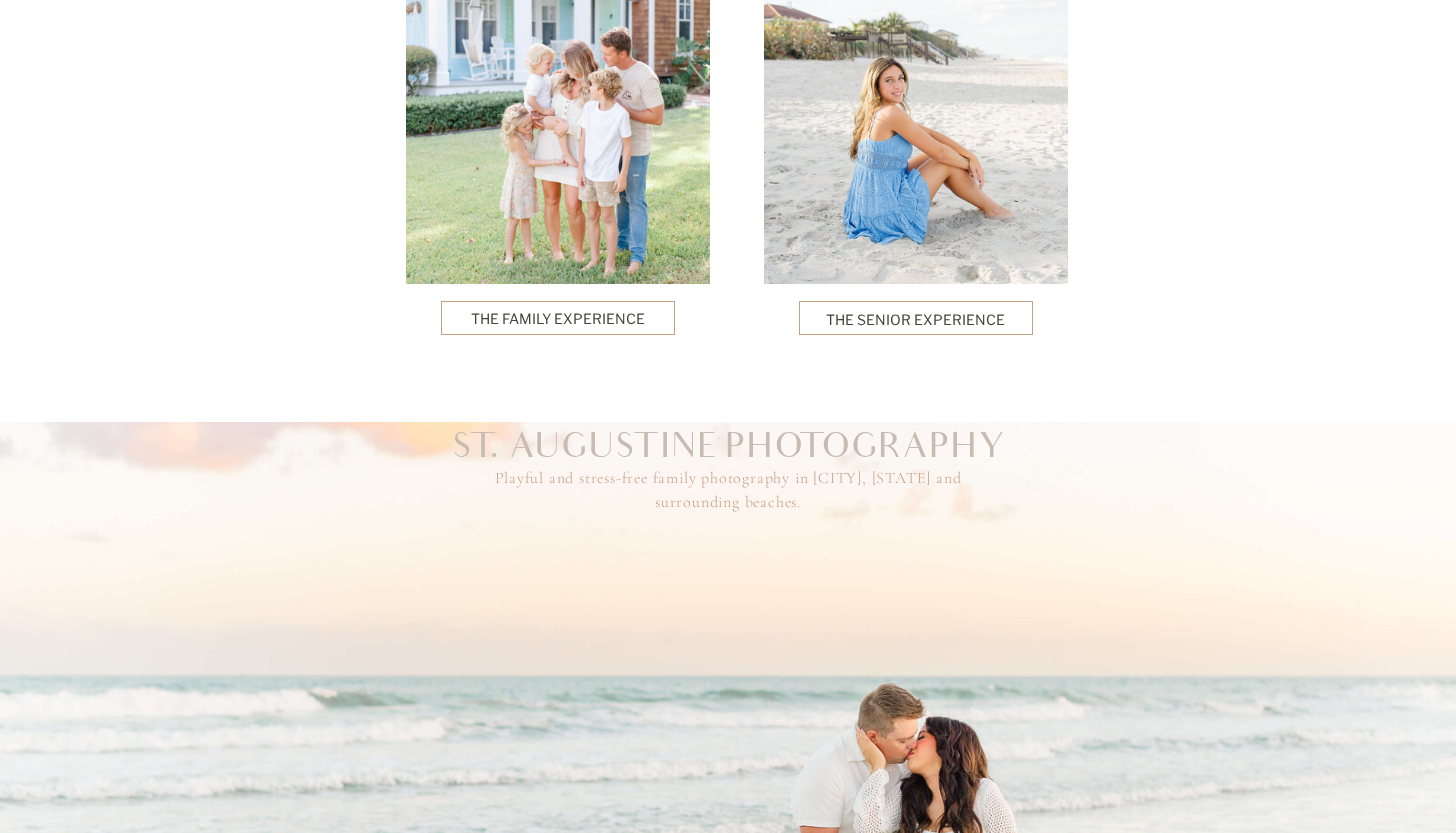 click at bounding box center (558, 318) 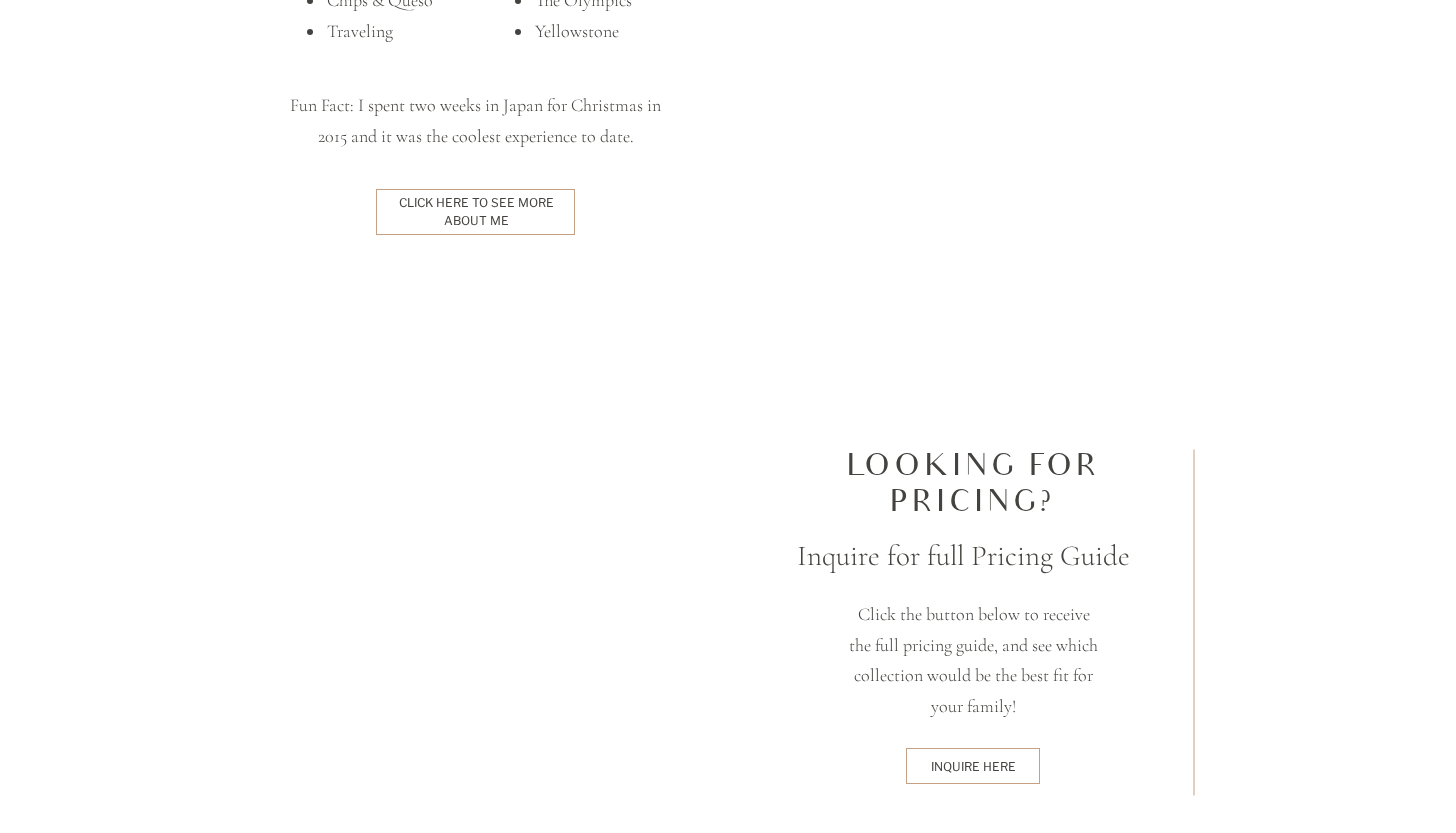 scroll, scrollTop: 5227, scrollLeft: 0, axis: vertical 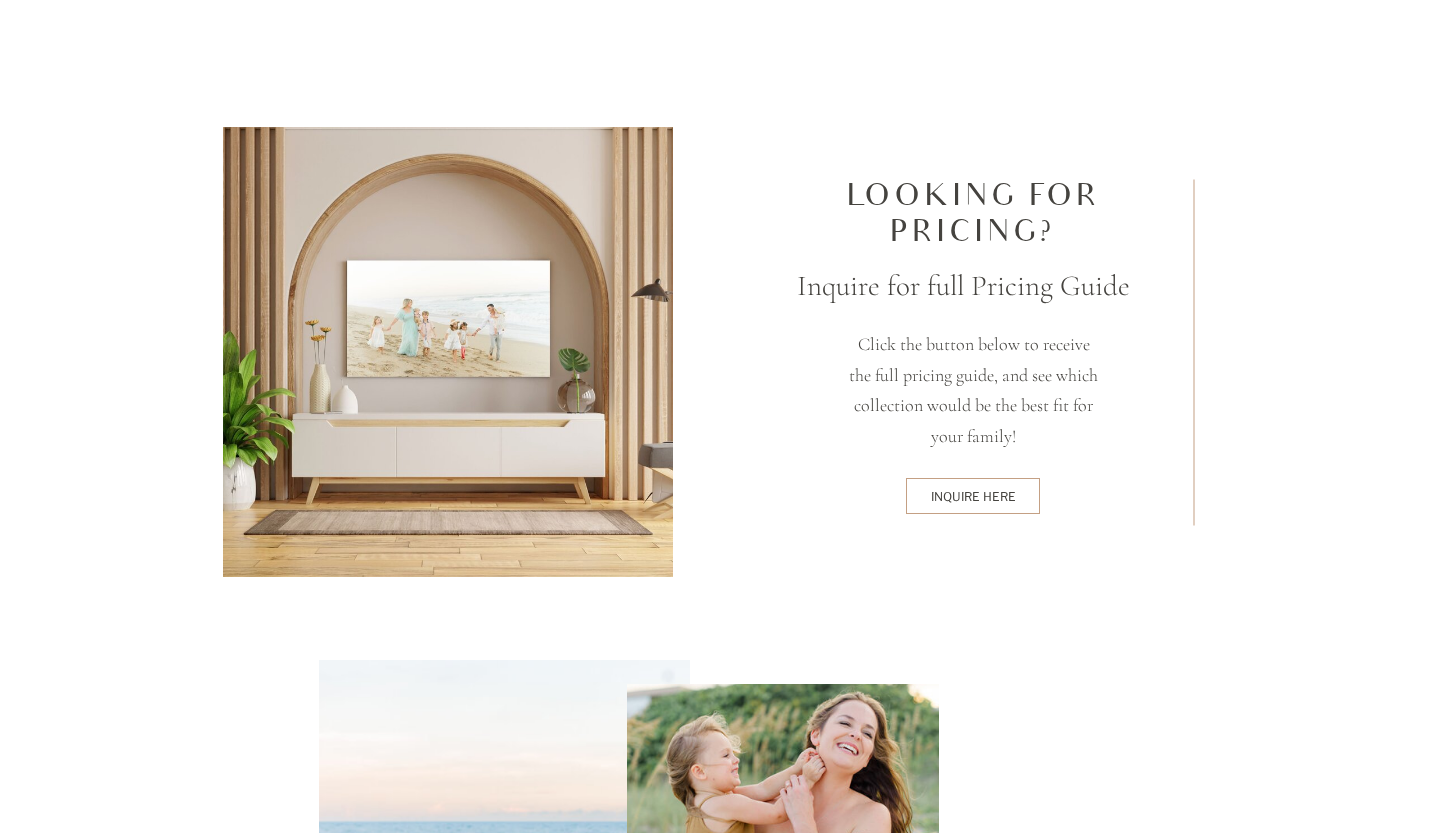 click at bounding box center [973, 496] 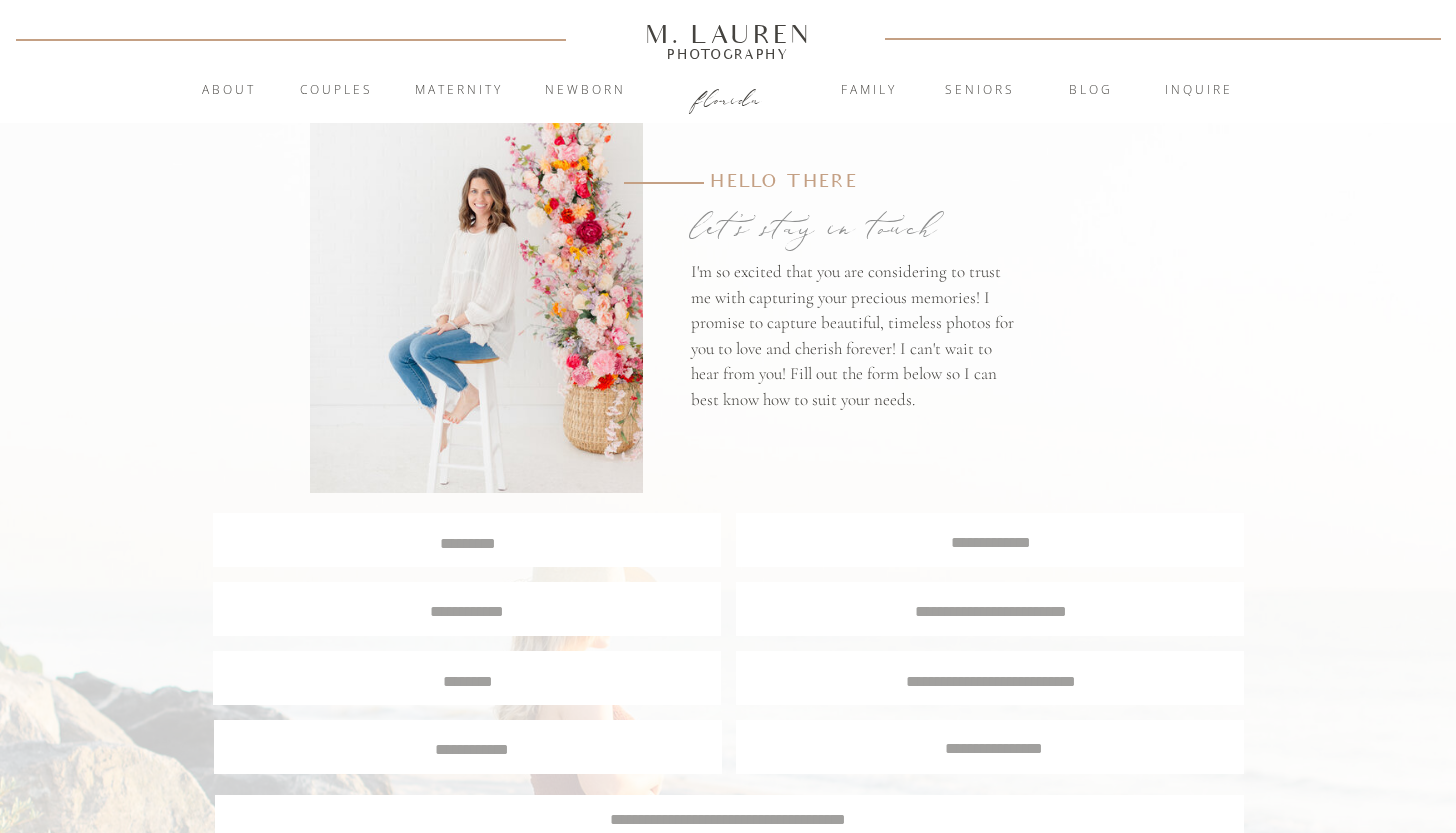 scroll, scrollTop: 200, scrollLeft: 0, axis: vertical 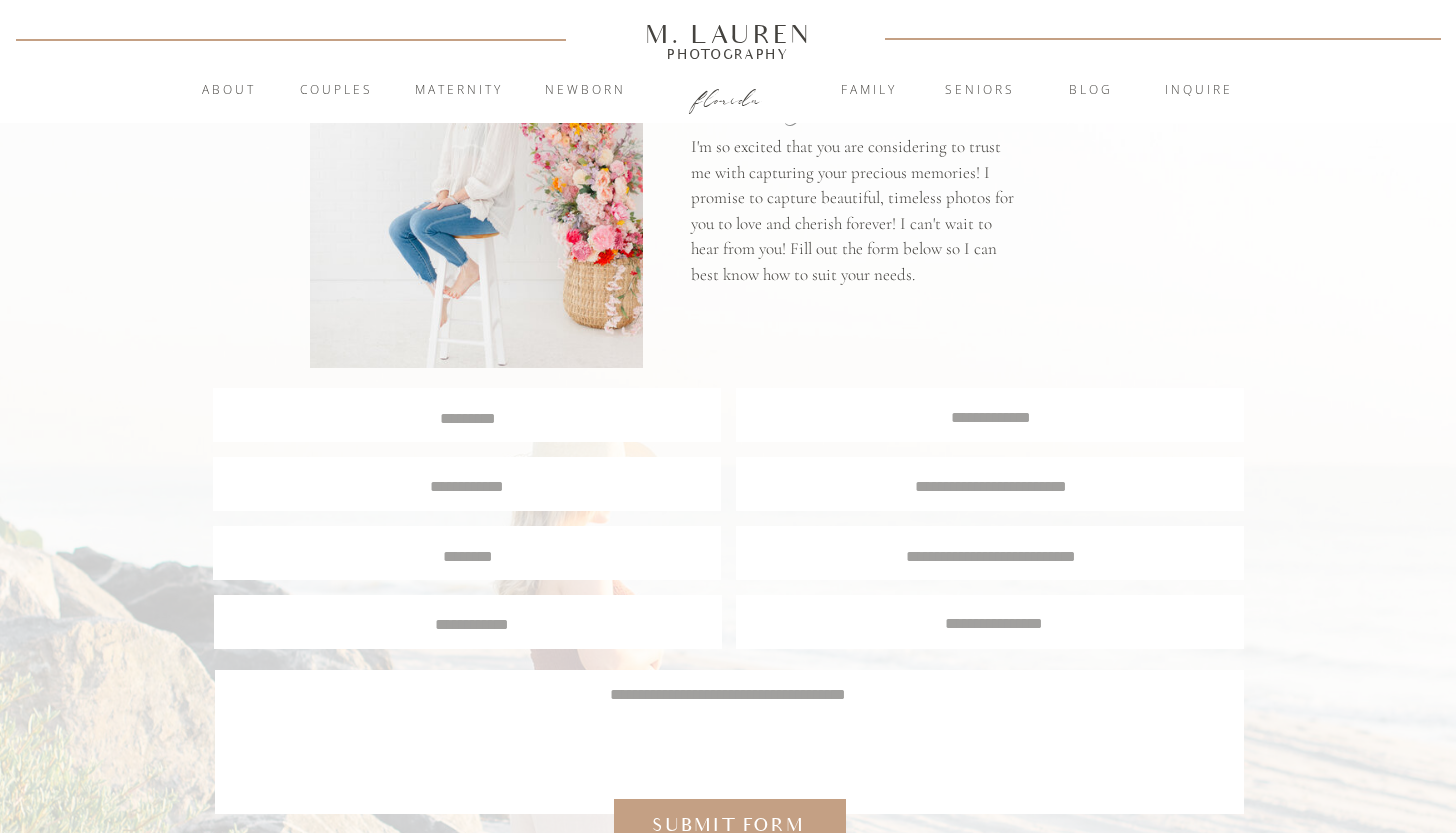 click at bounding box center [467, 416] 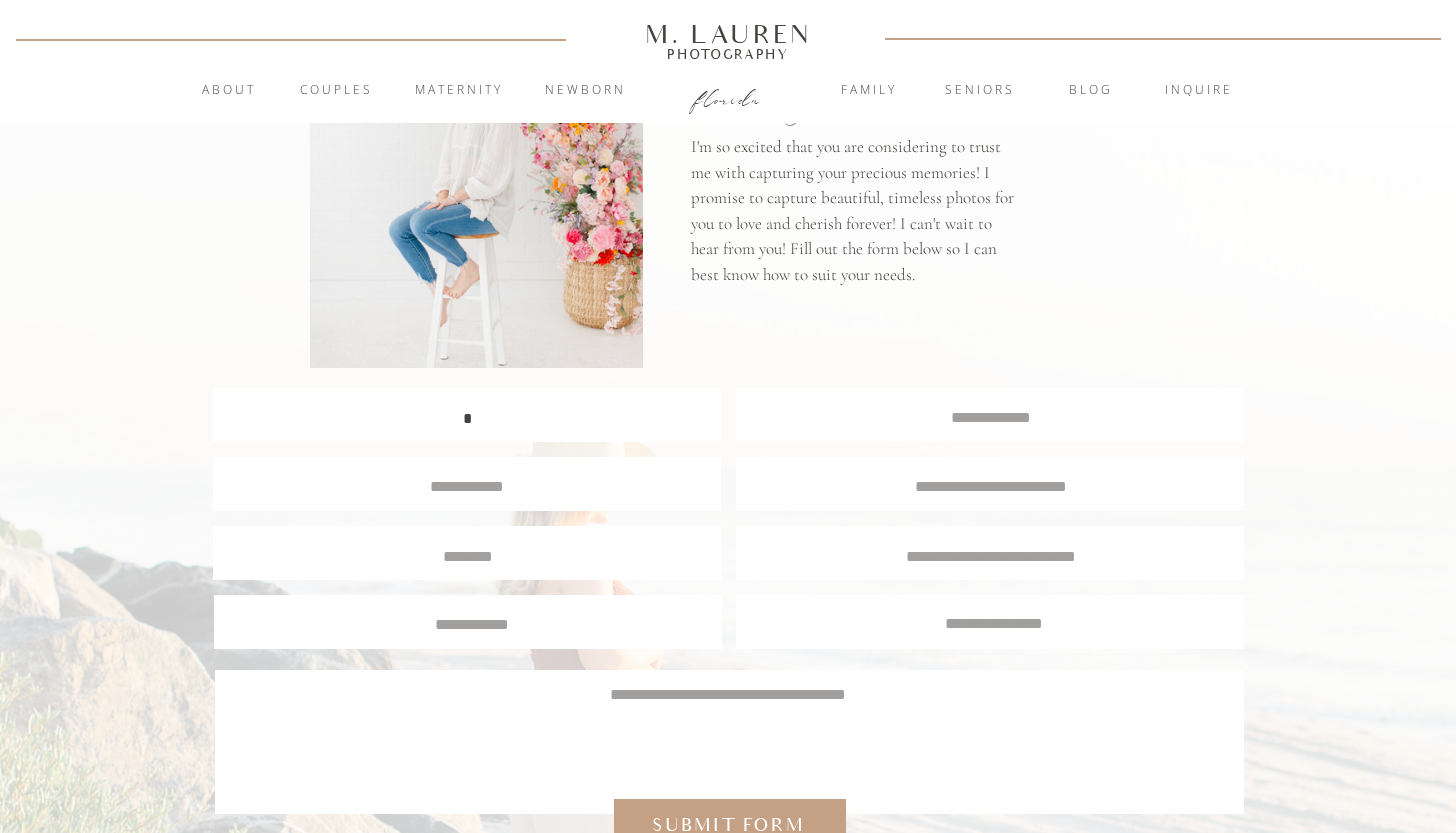scroll, scrollTop: 2, scrollLeft: 0, axis: vertical 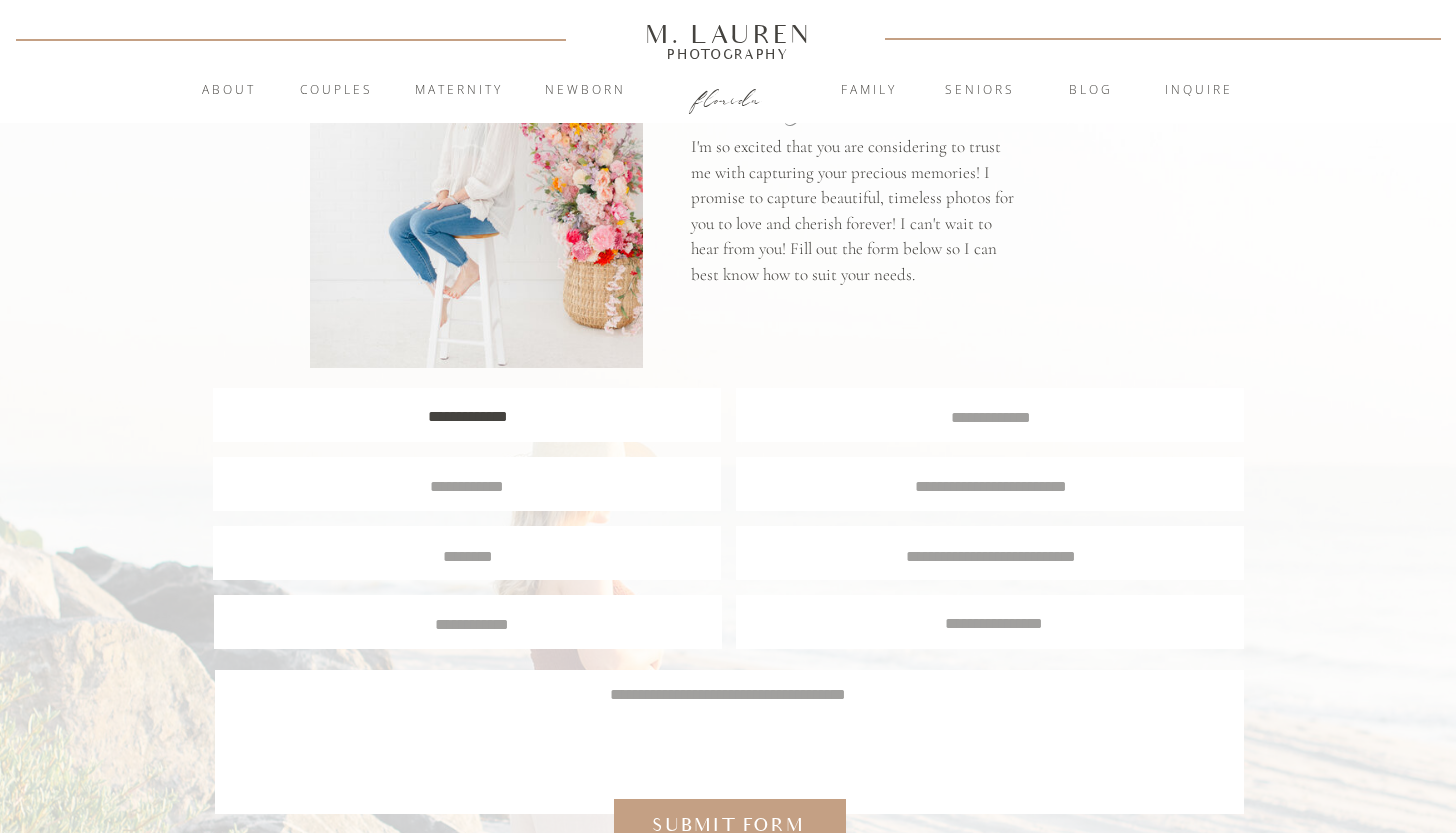 type on "**********" 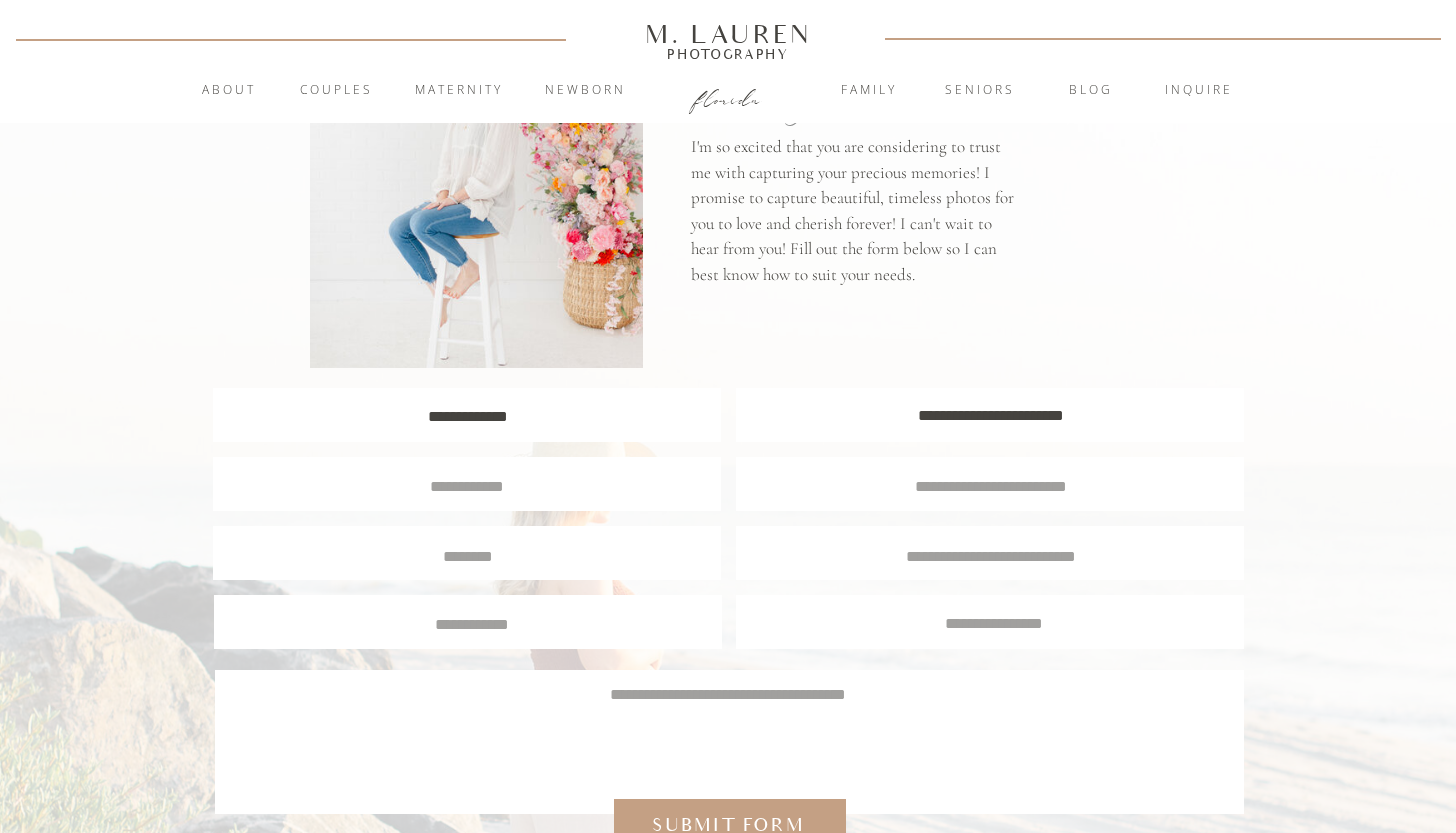 type on "**********" 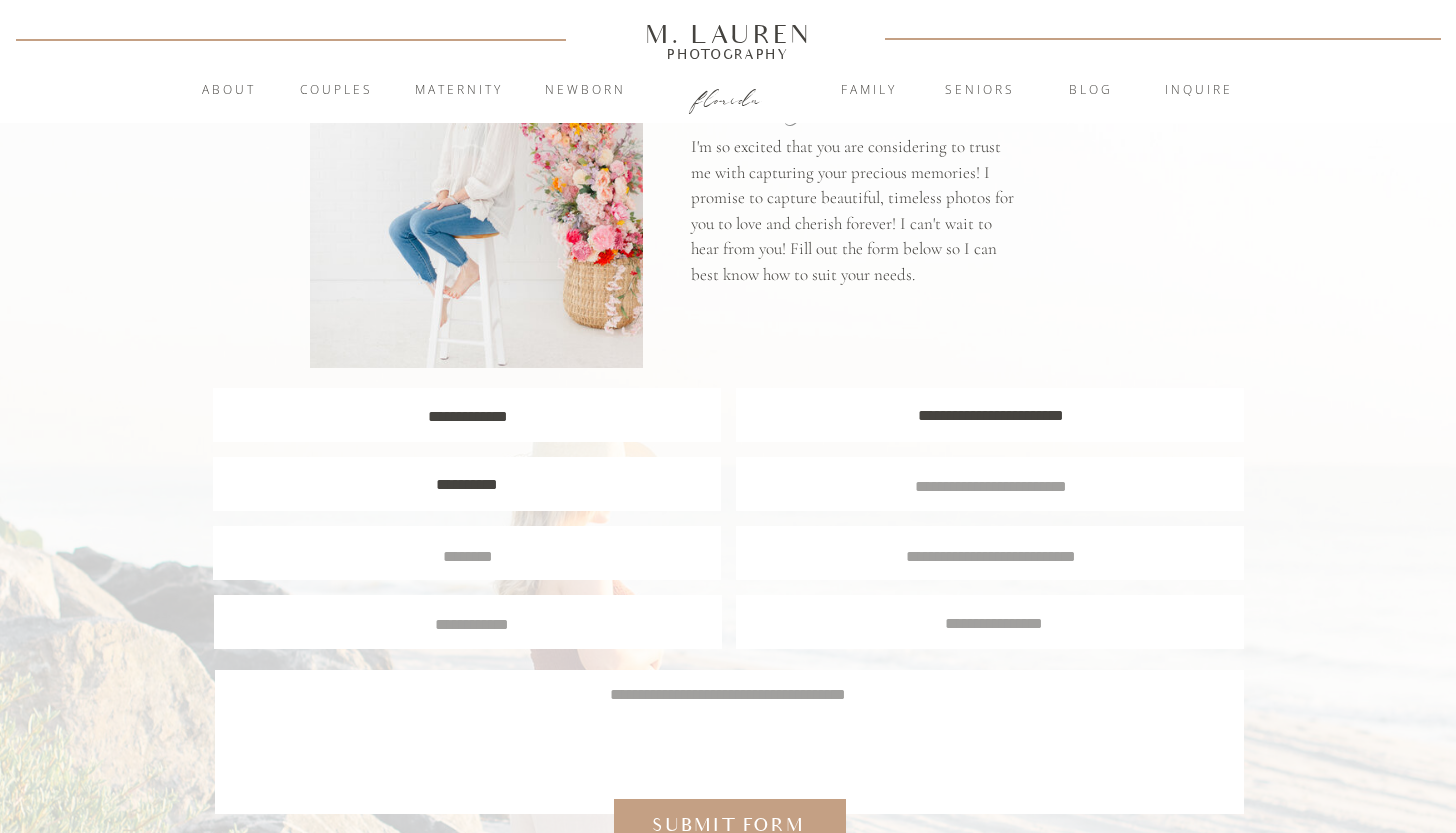 type on "**********" 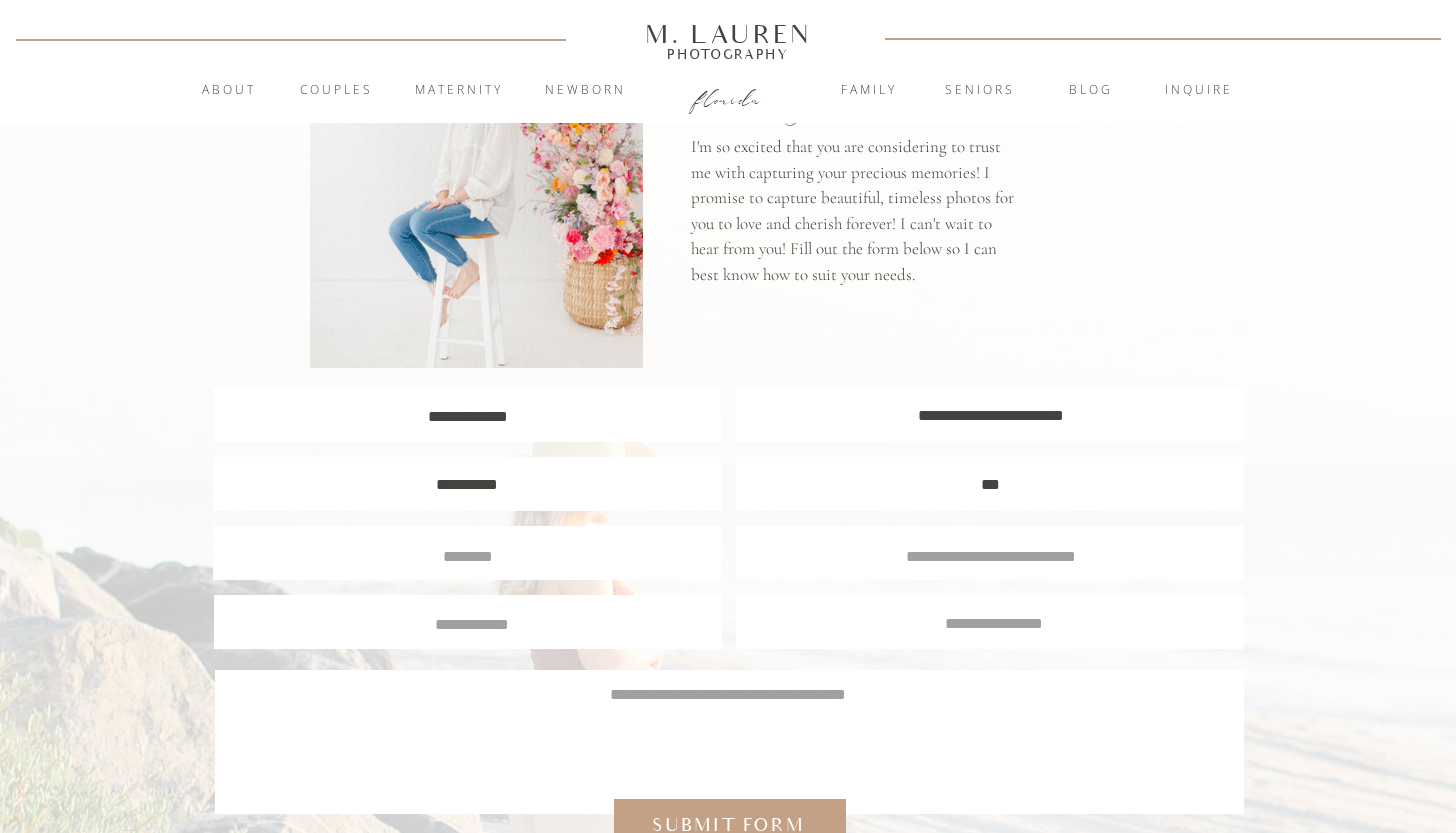 click at bounding box center [990, 484] 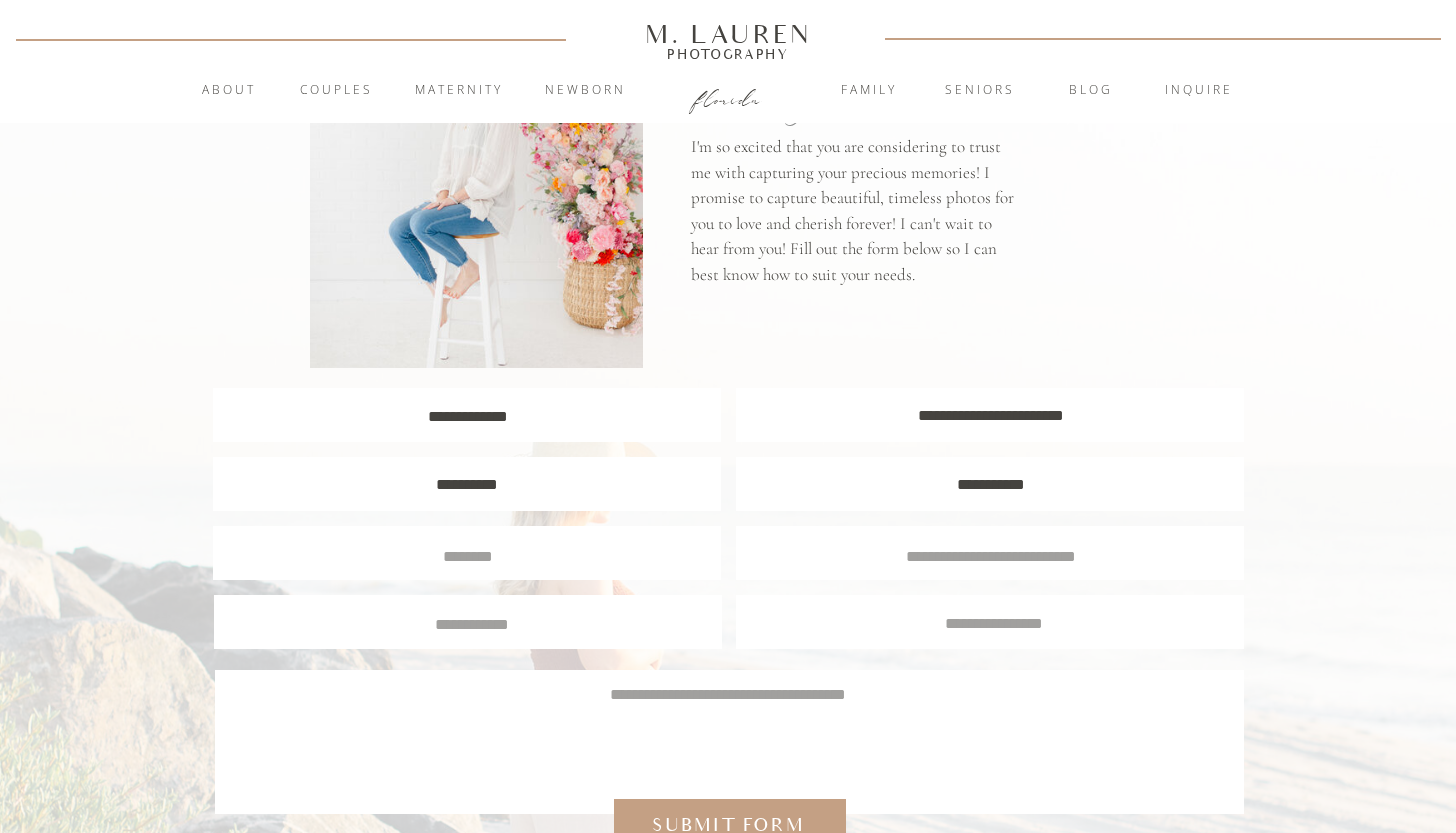 type on "**********" 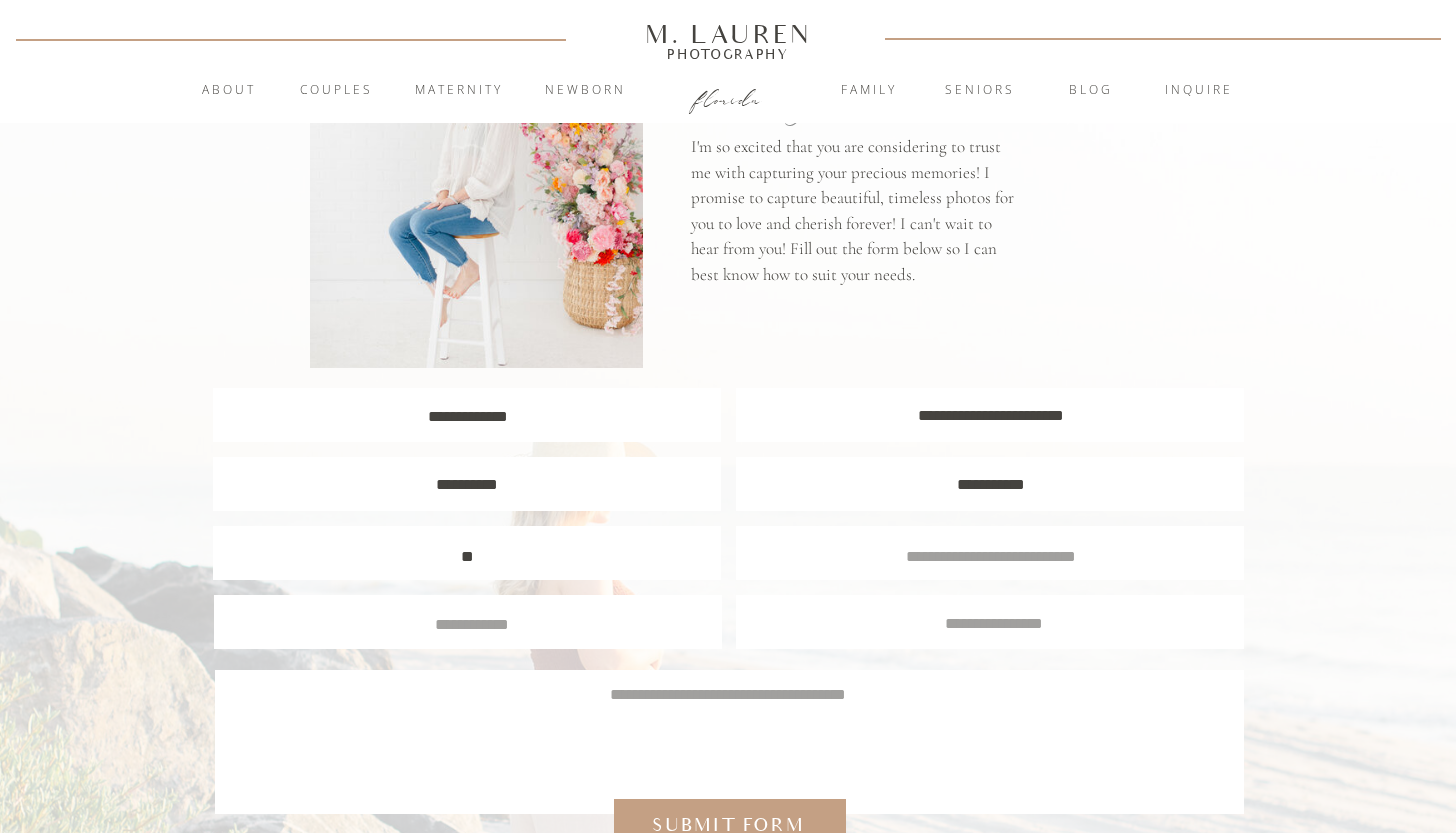 scroll, scrollTop: 2, scrollLeft: 0, axis: vertical 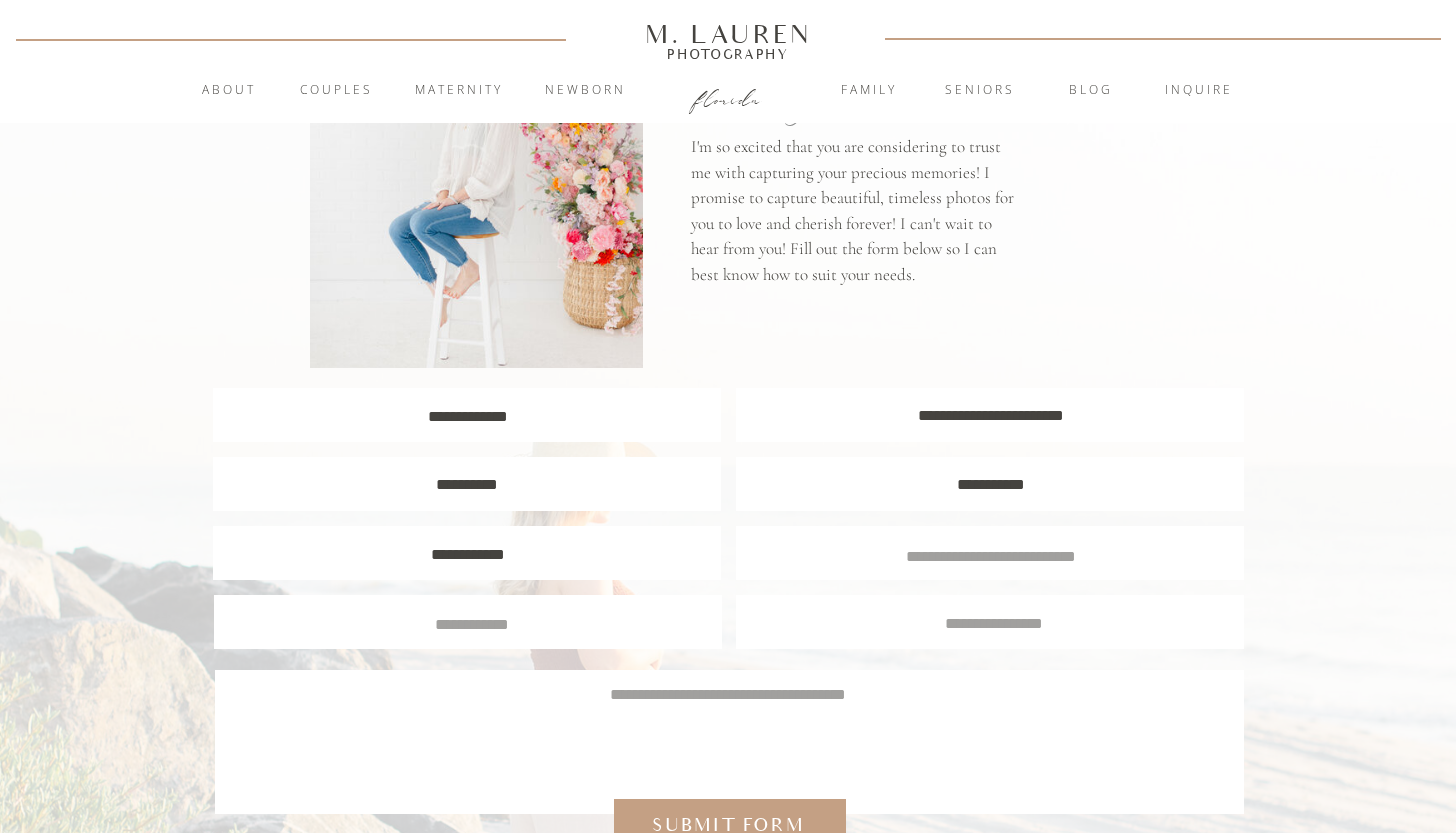type on "**********" 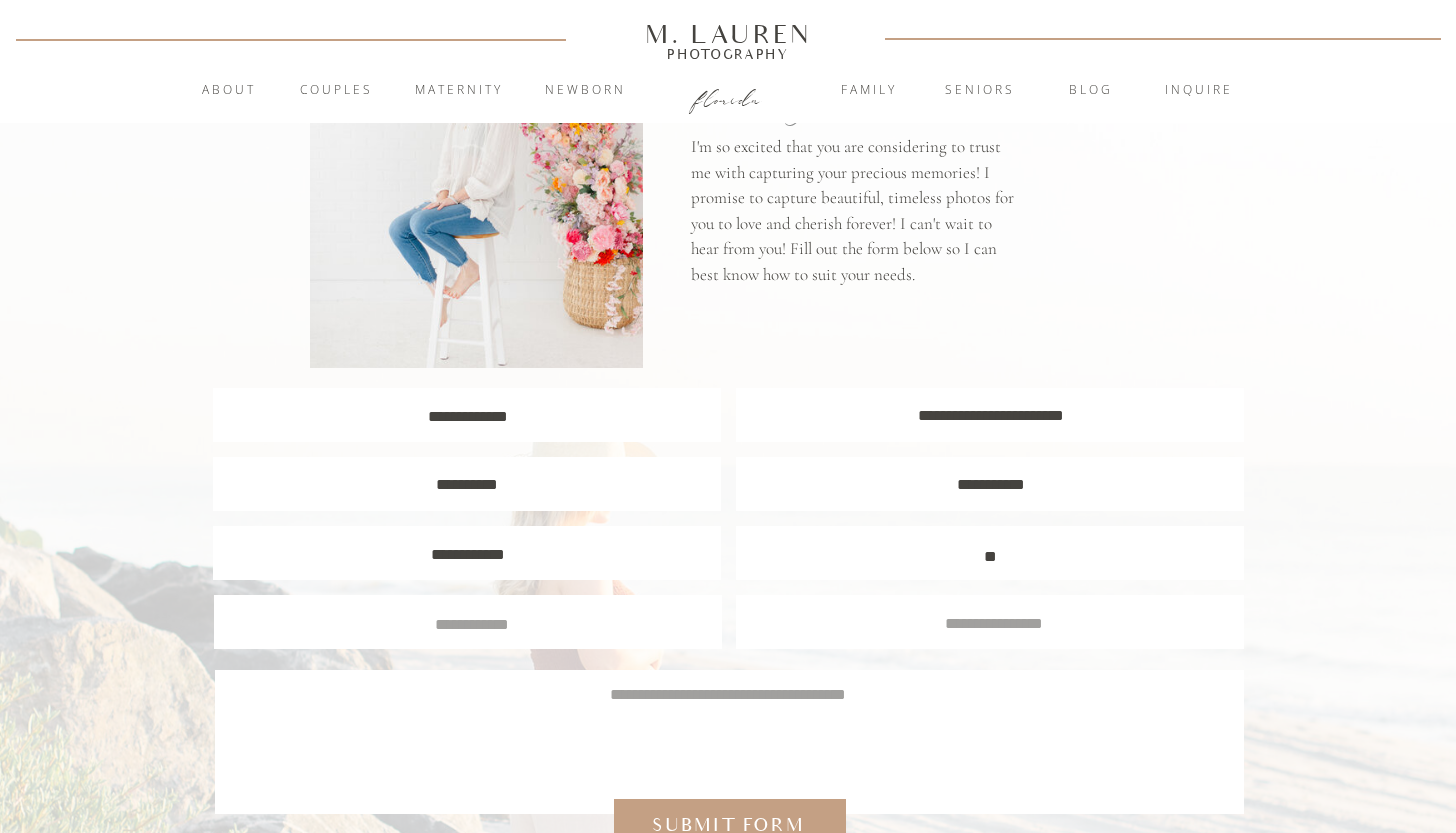 scroll, scrollTop: 2, scrollLeft: 0, axis: vertical 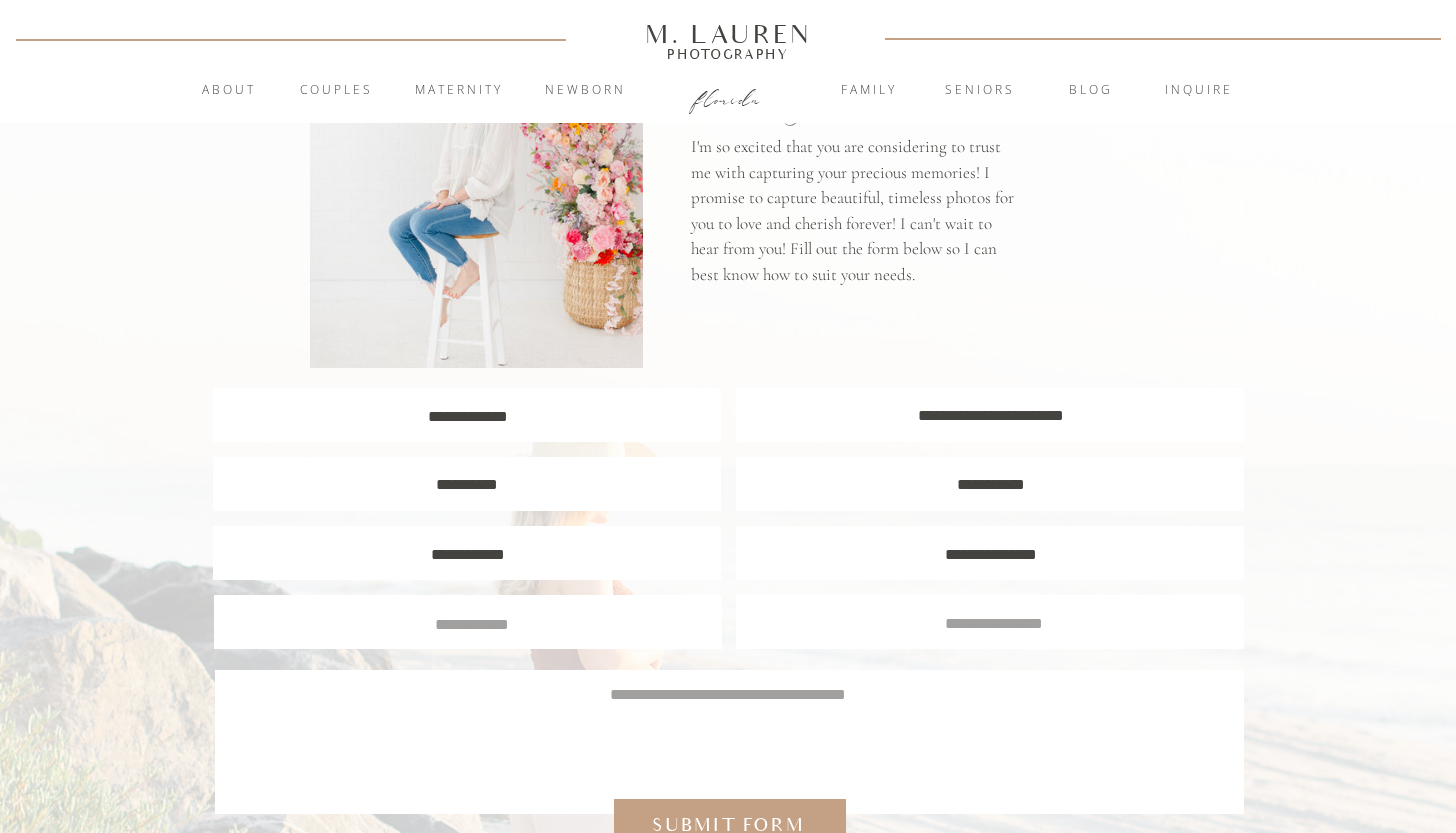 type on "**********" 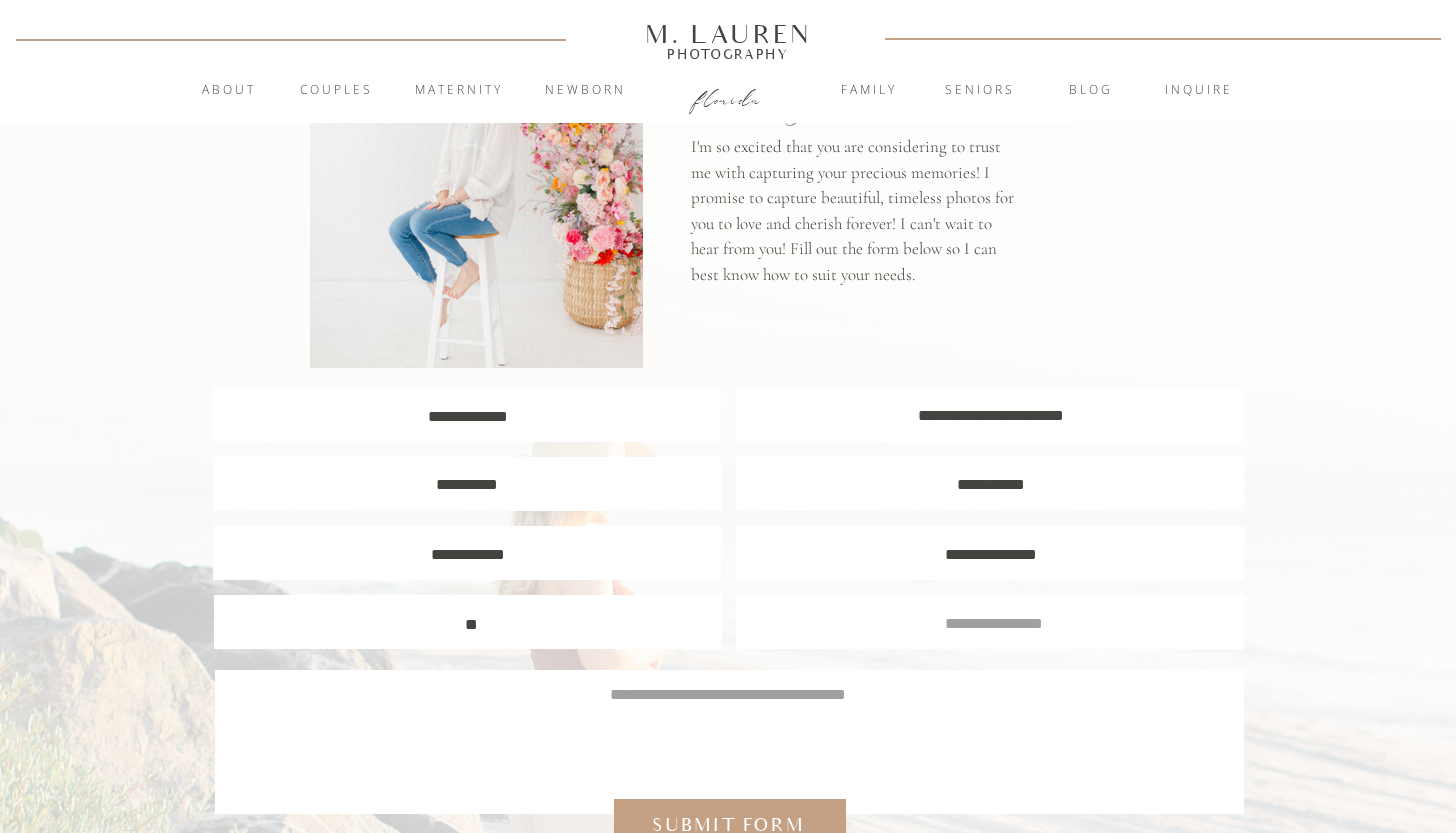 scroll, scrollTop: 2, scrollLeft: 0, axis: vertical 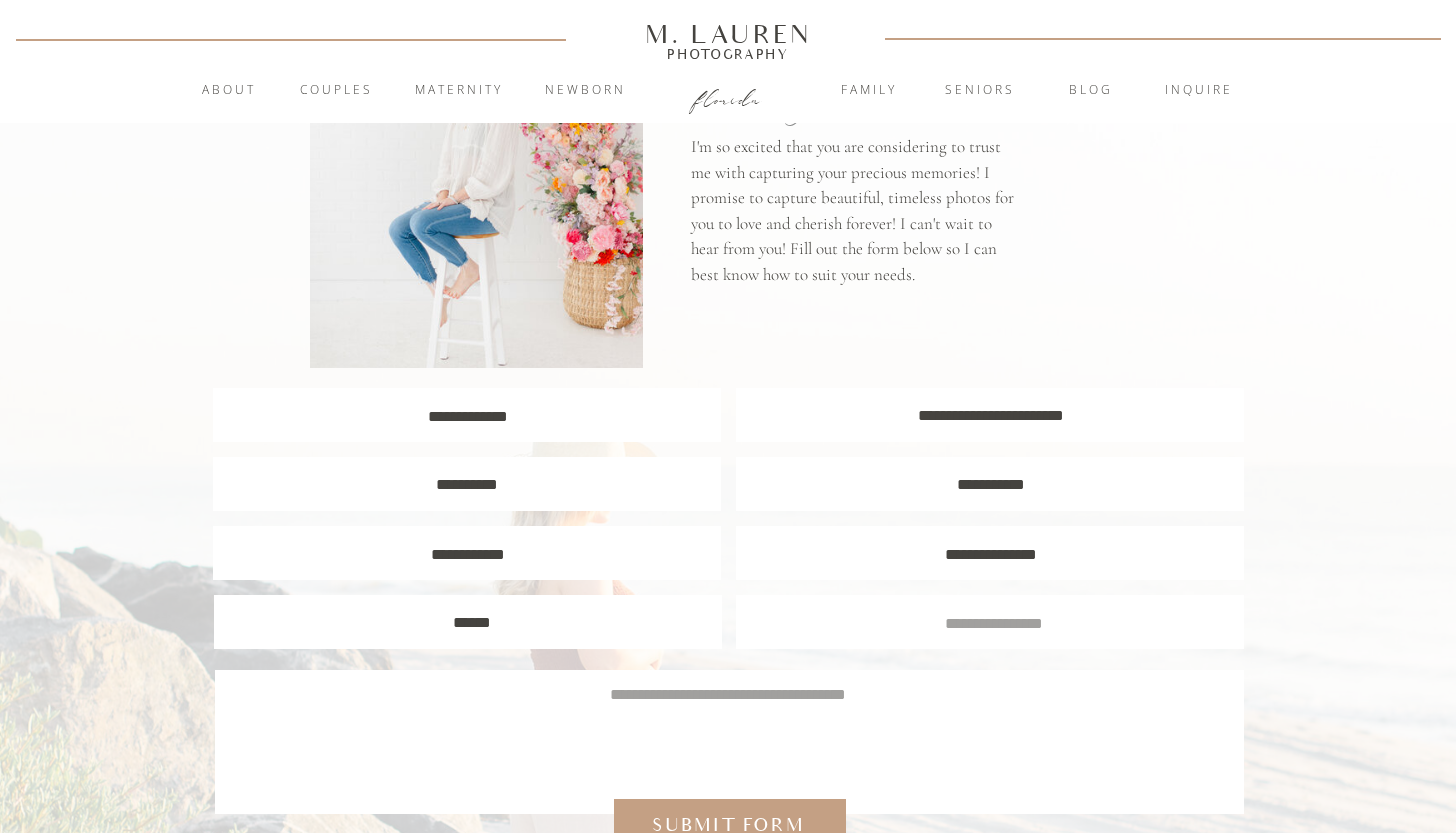 type on "******" 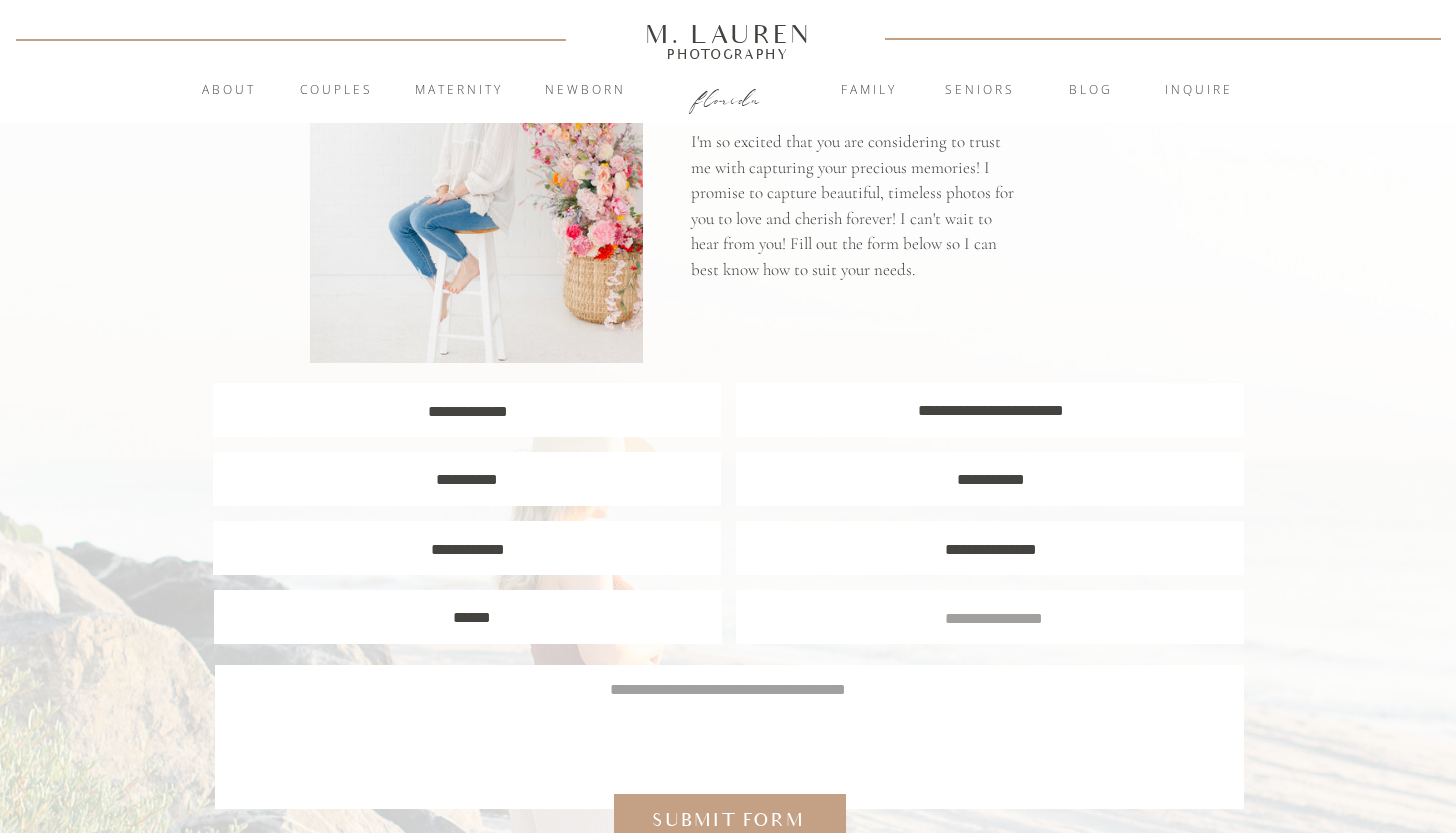 click at bounding box center [993, 616] 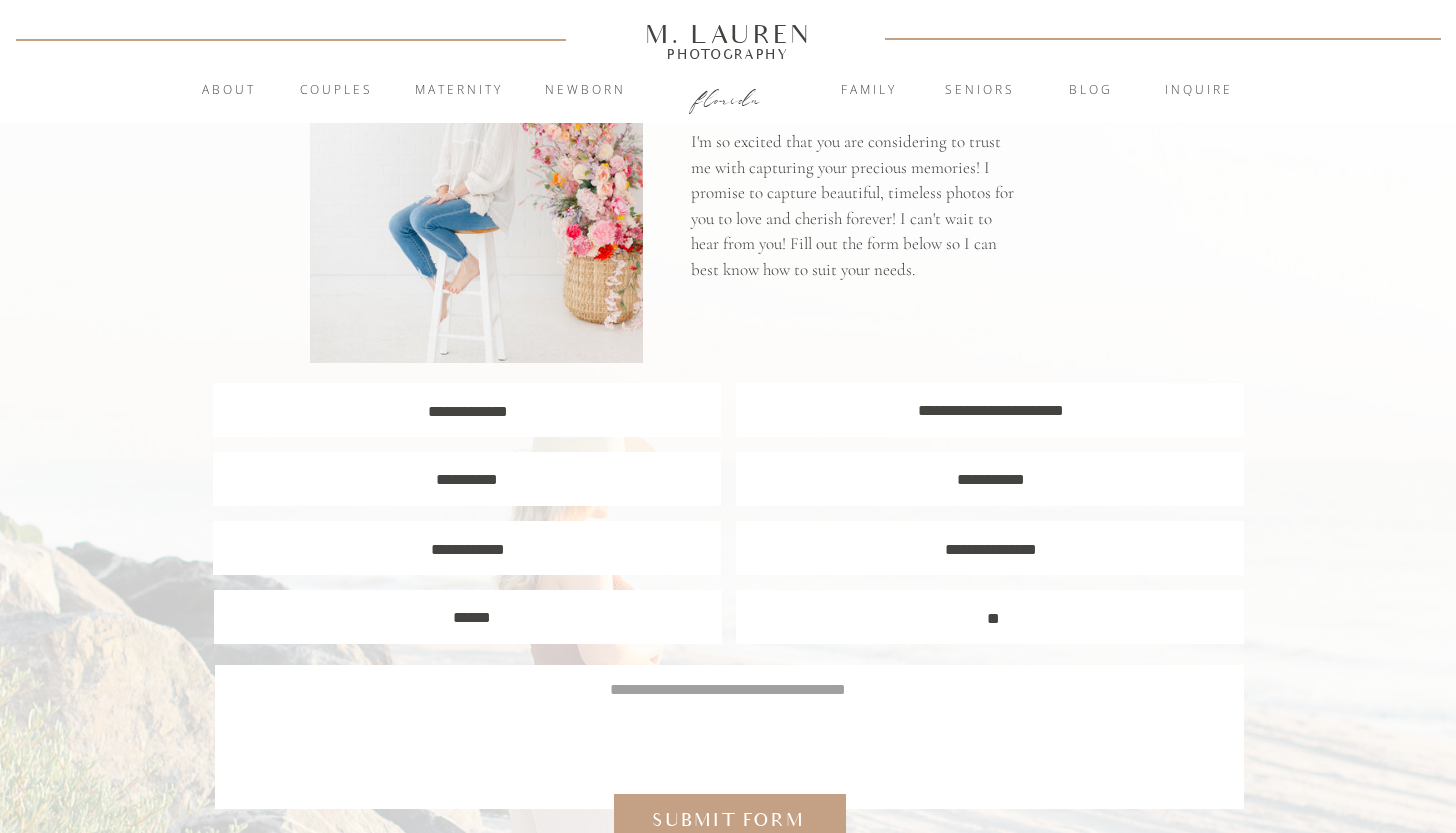 scroll, scrollTop: 2, scrollLeft: 0, axis: vertical 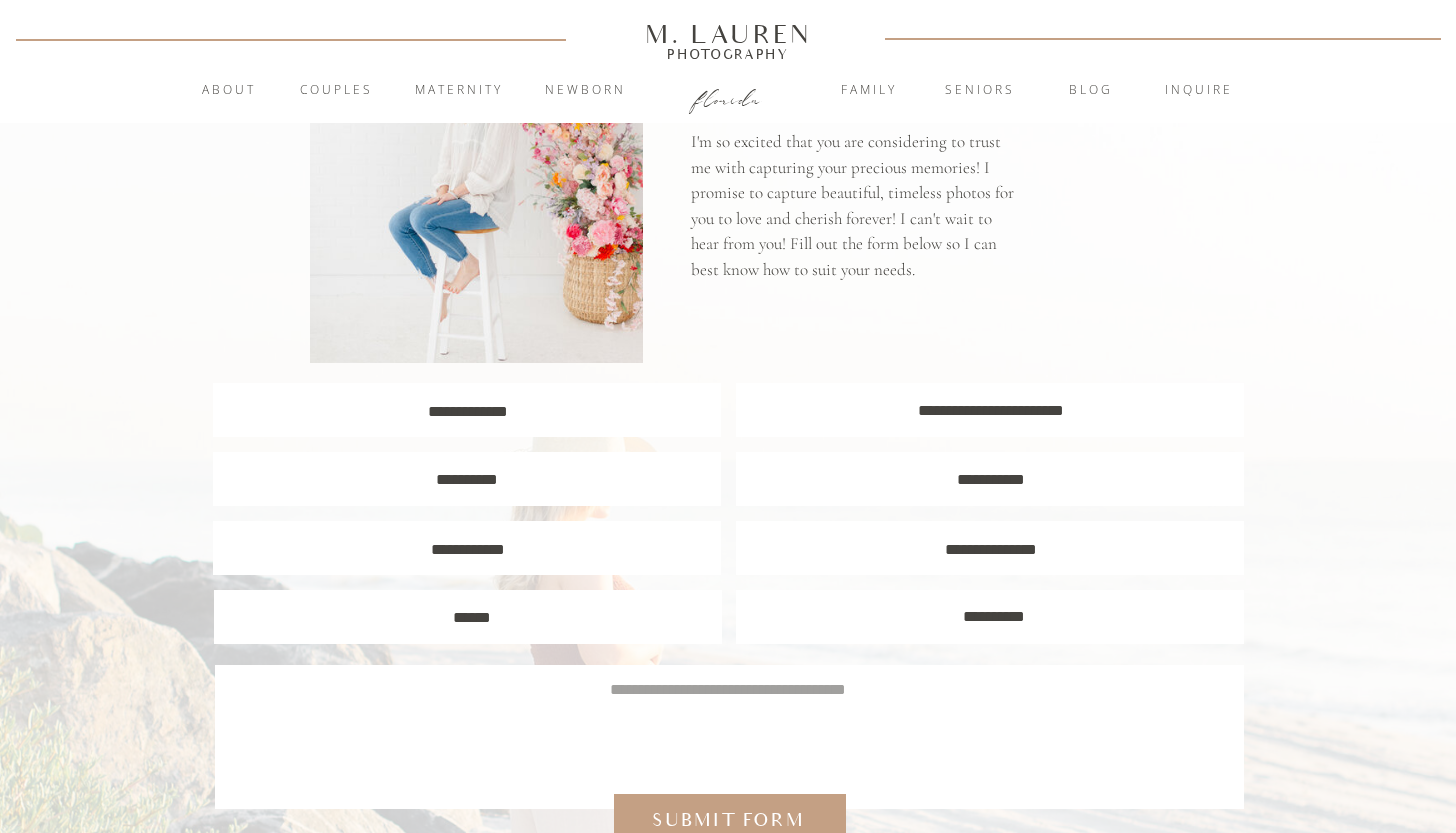 type on "**********" 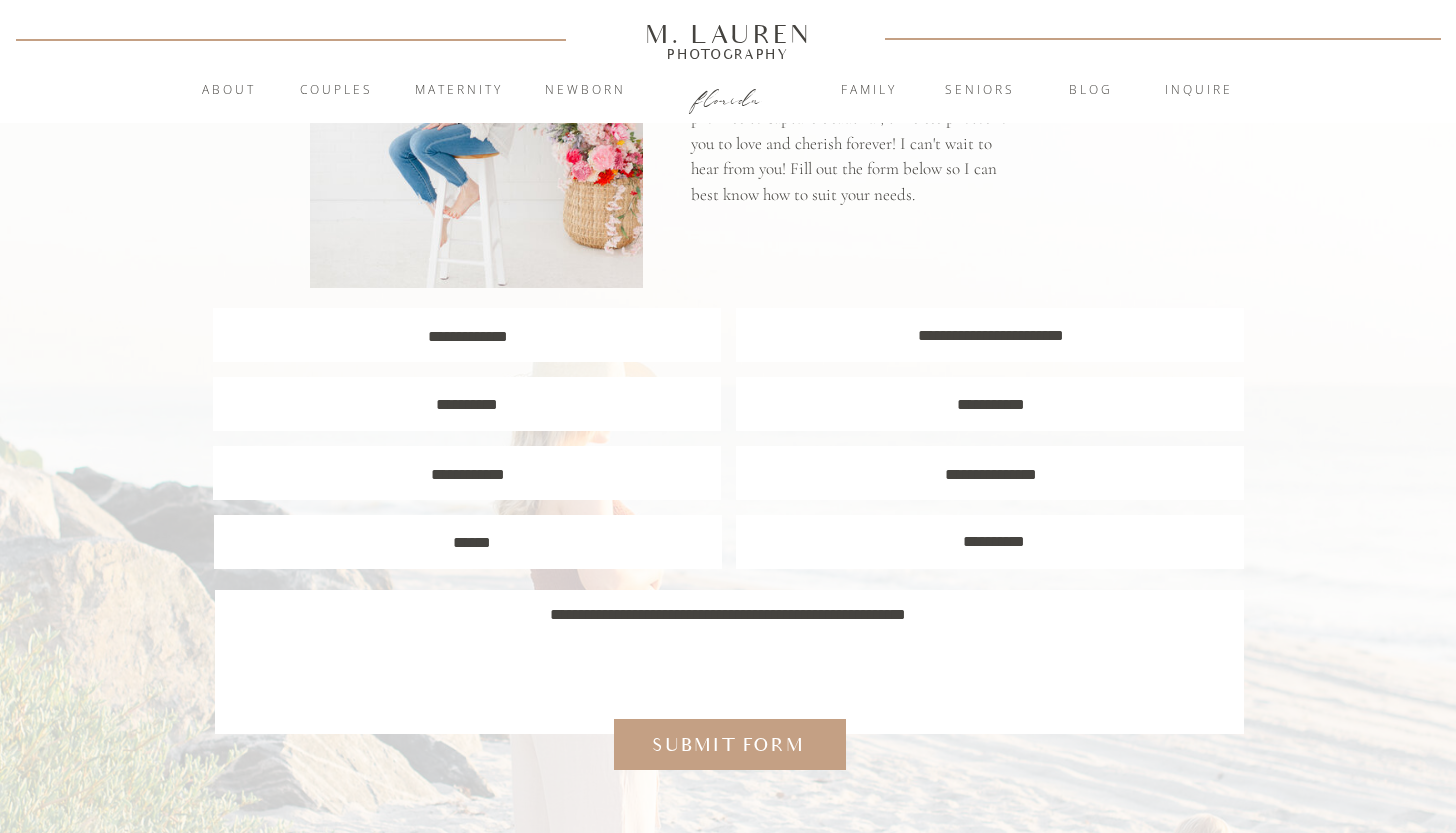 scroll, scrollTop: 305, scrollLeft: 0, axis: vertical 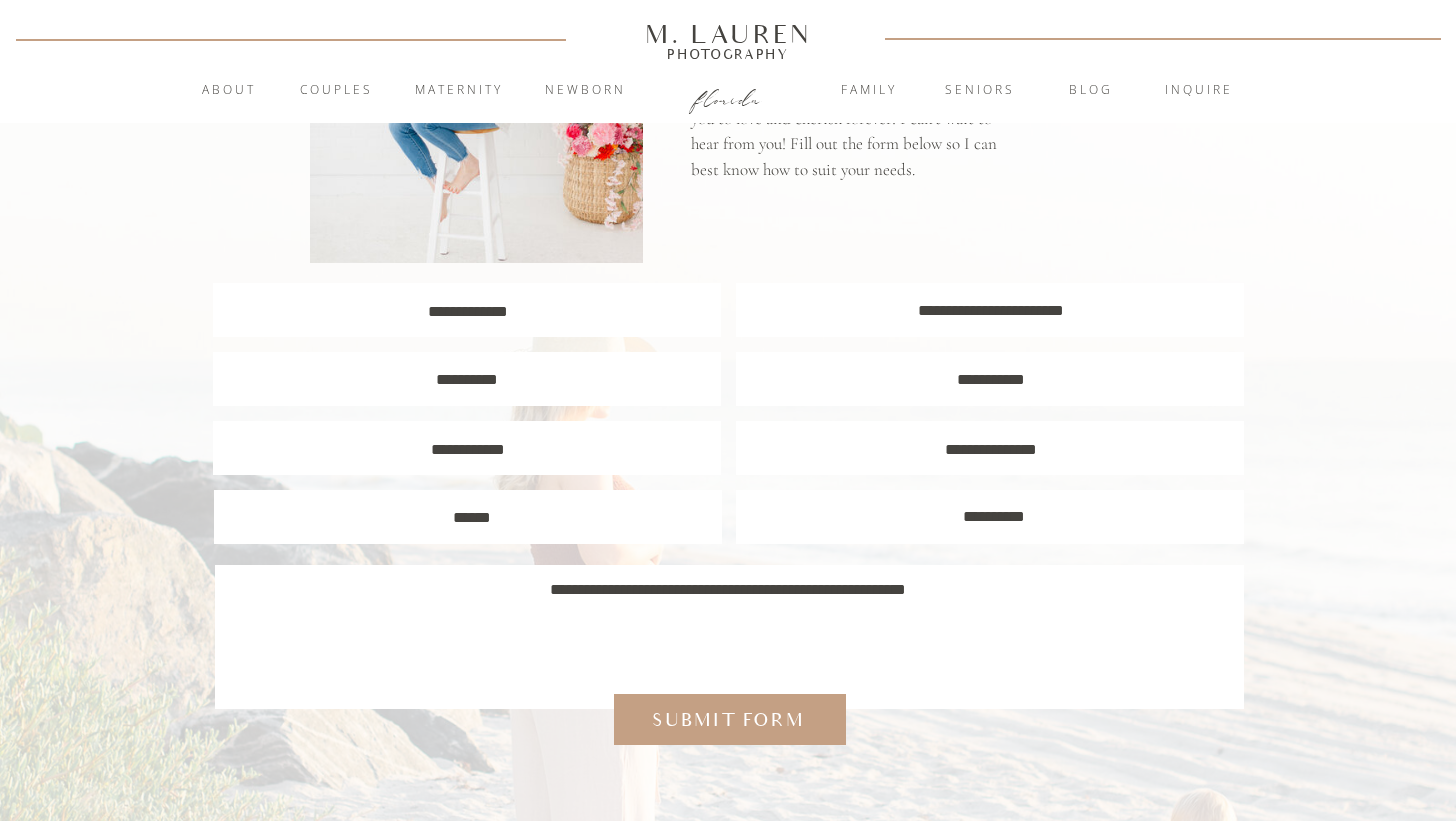 type on "**********" 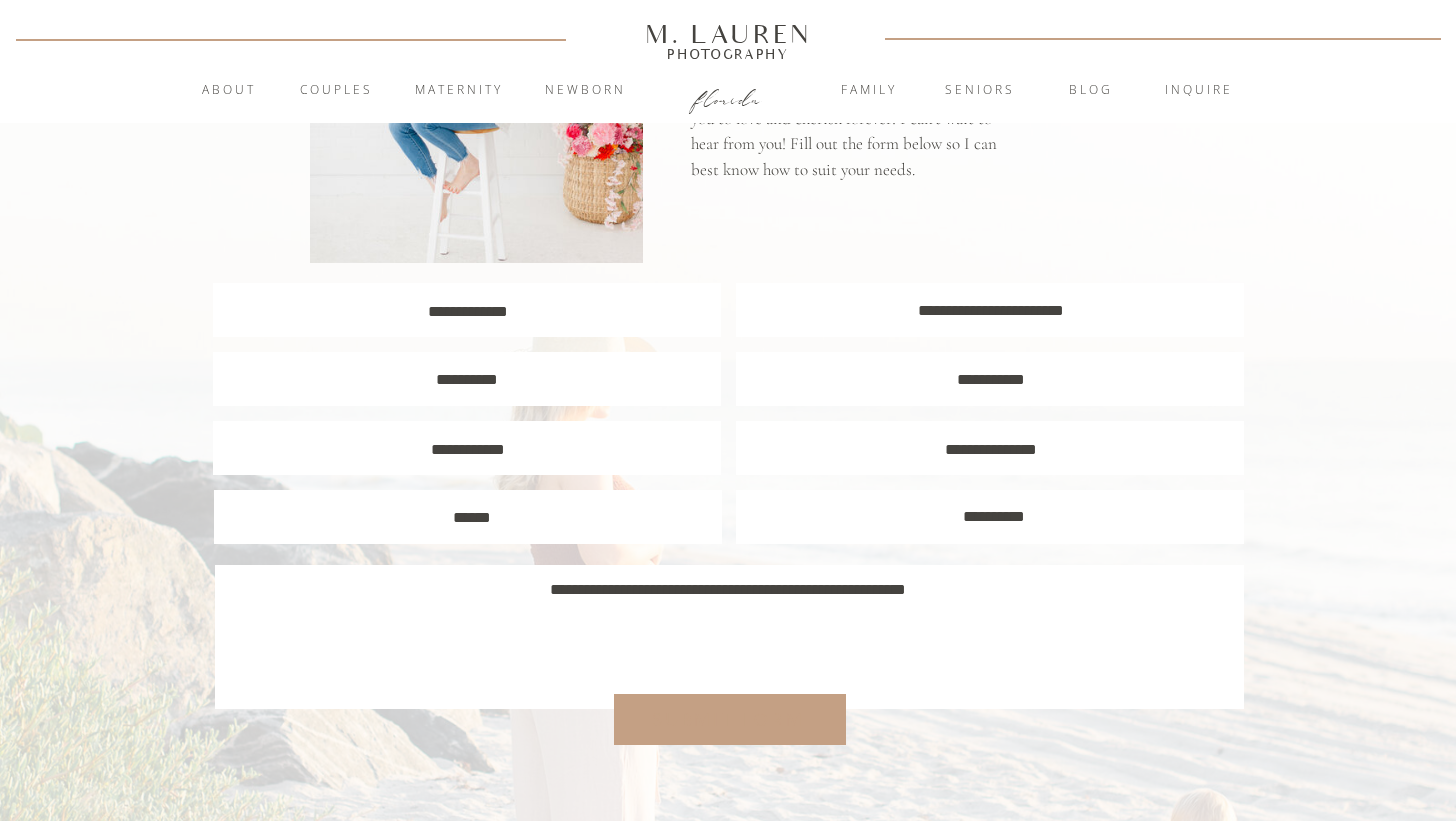click on "Submit form" at bounding box center (728, 720) 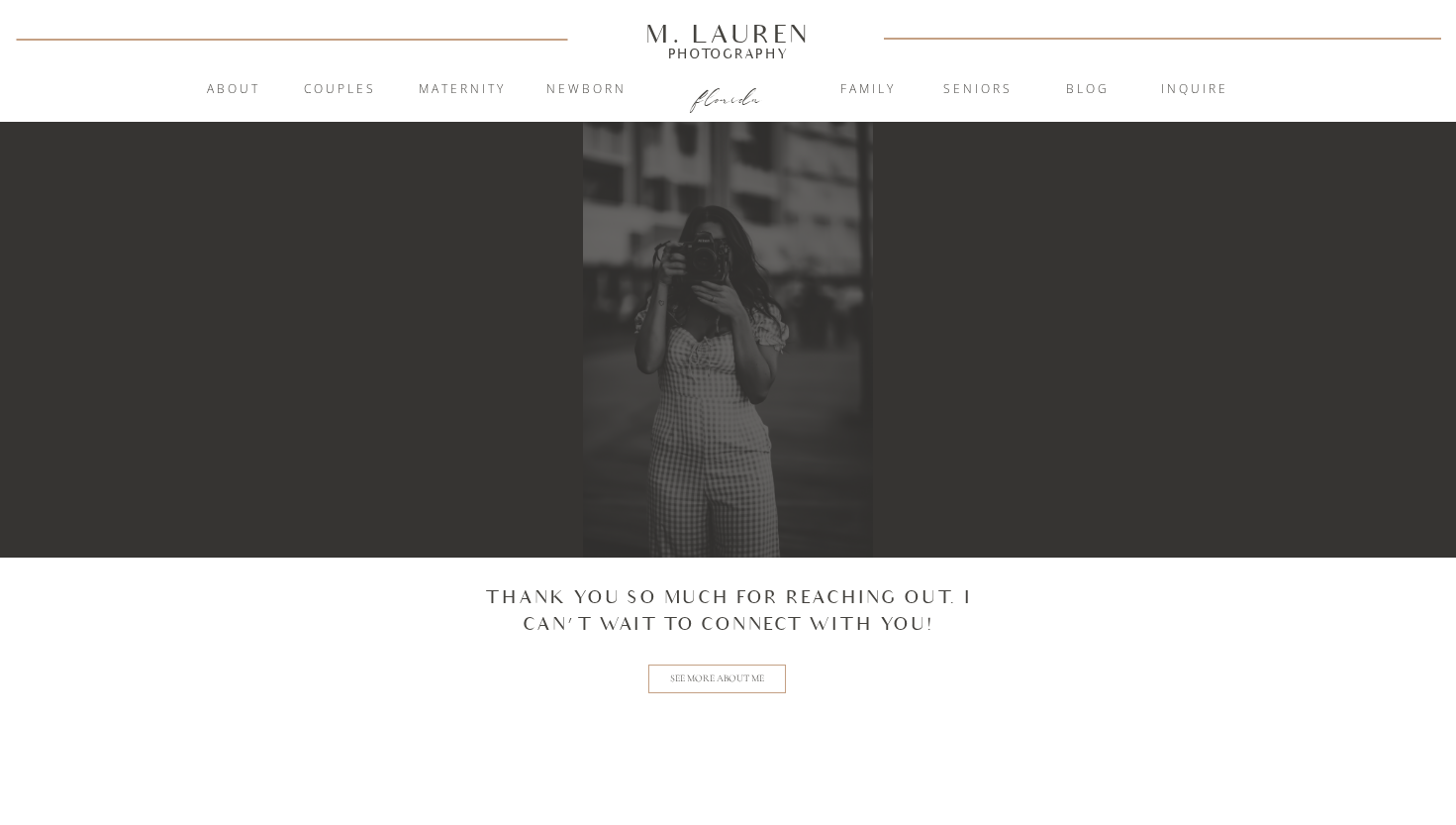 scroll, scrollTop: 0, scrollLeft: 0, axis: both 